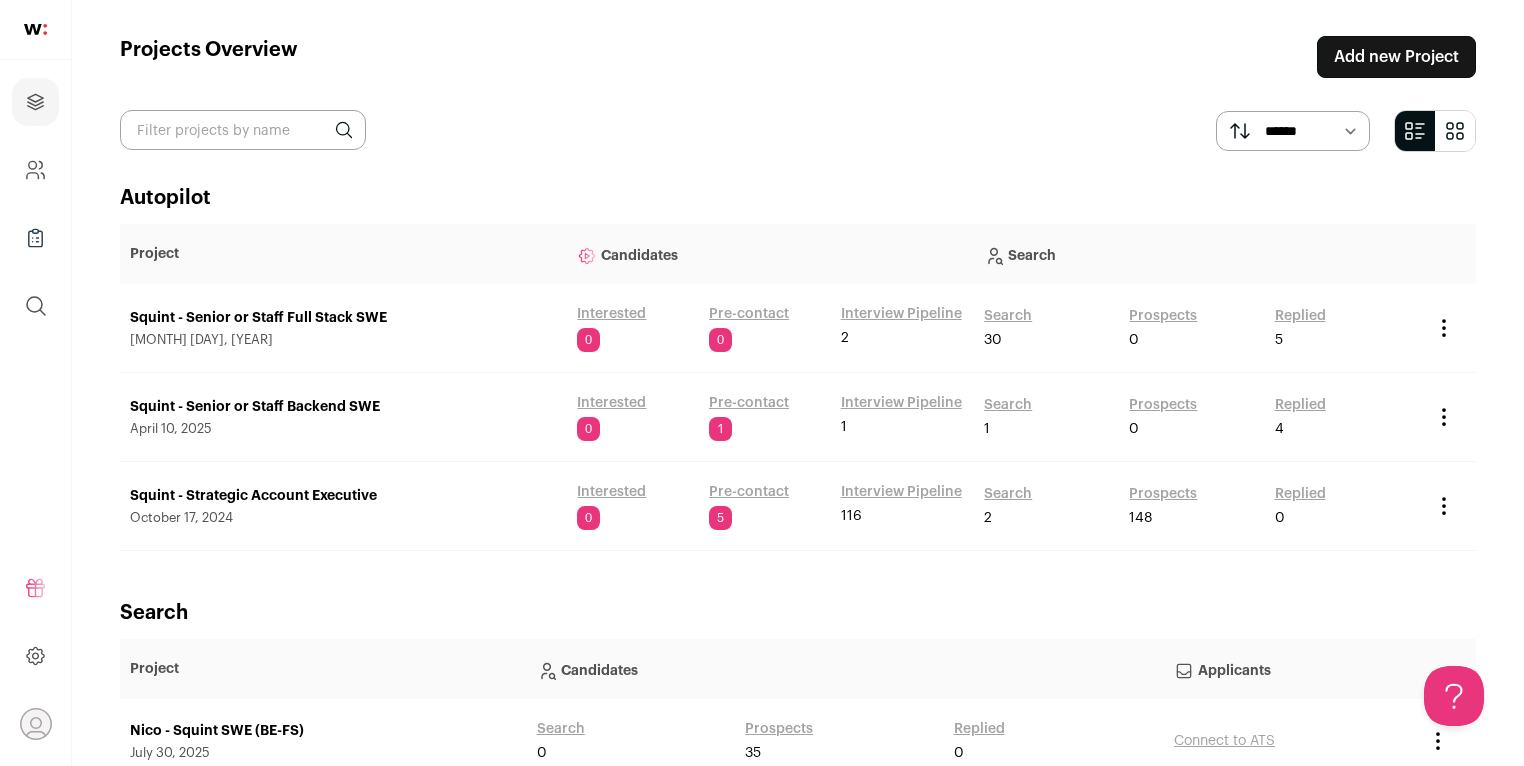 scroll, scrollTop: 0, scrollLeft: 0, axis: both 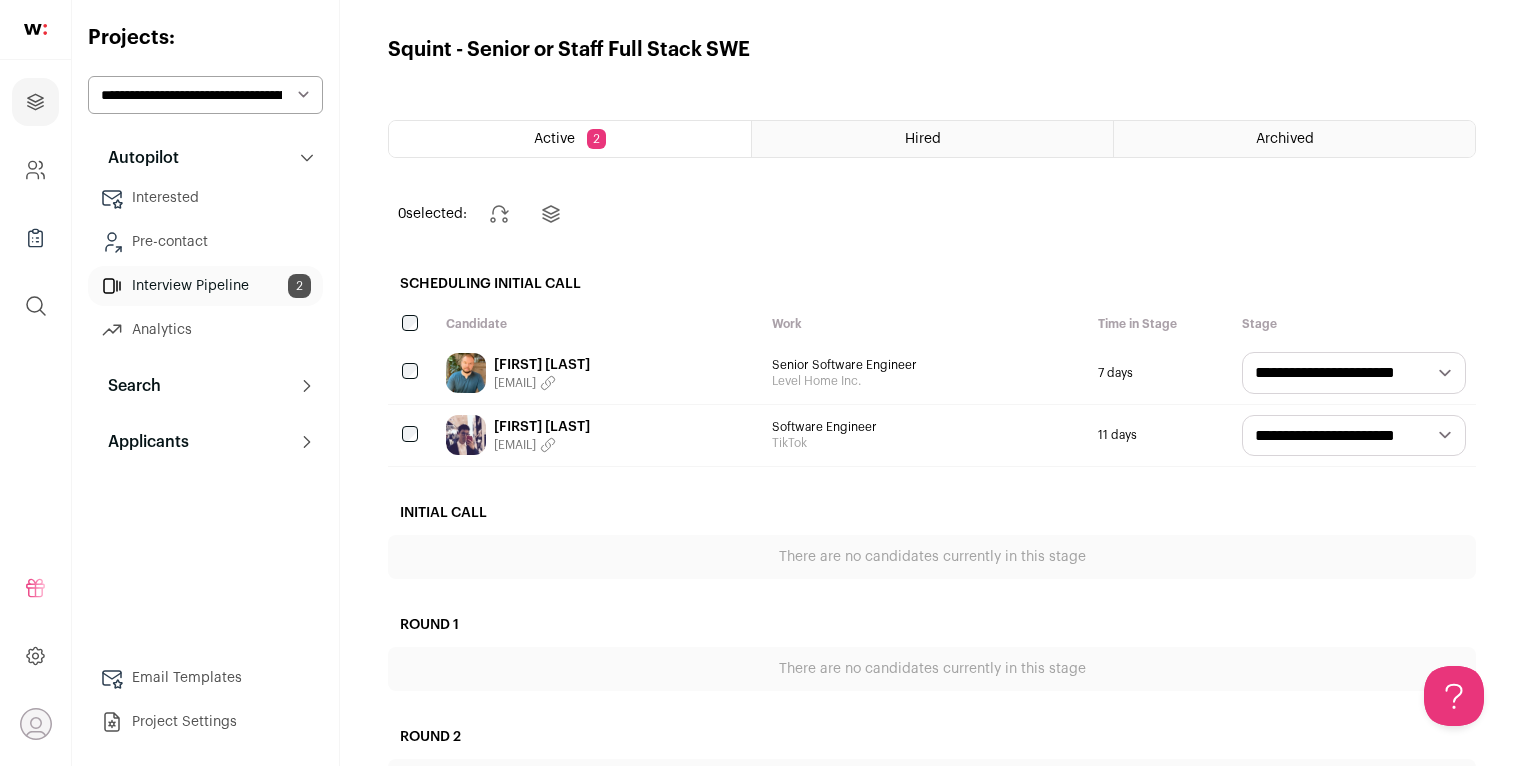 click on "**********" at bounding box center (1354, 436) 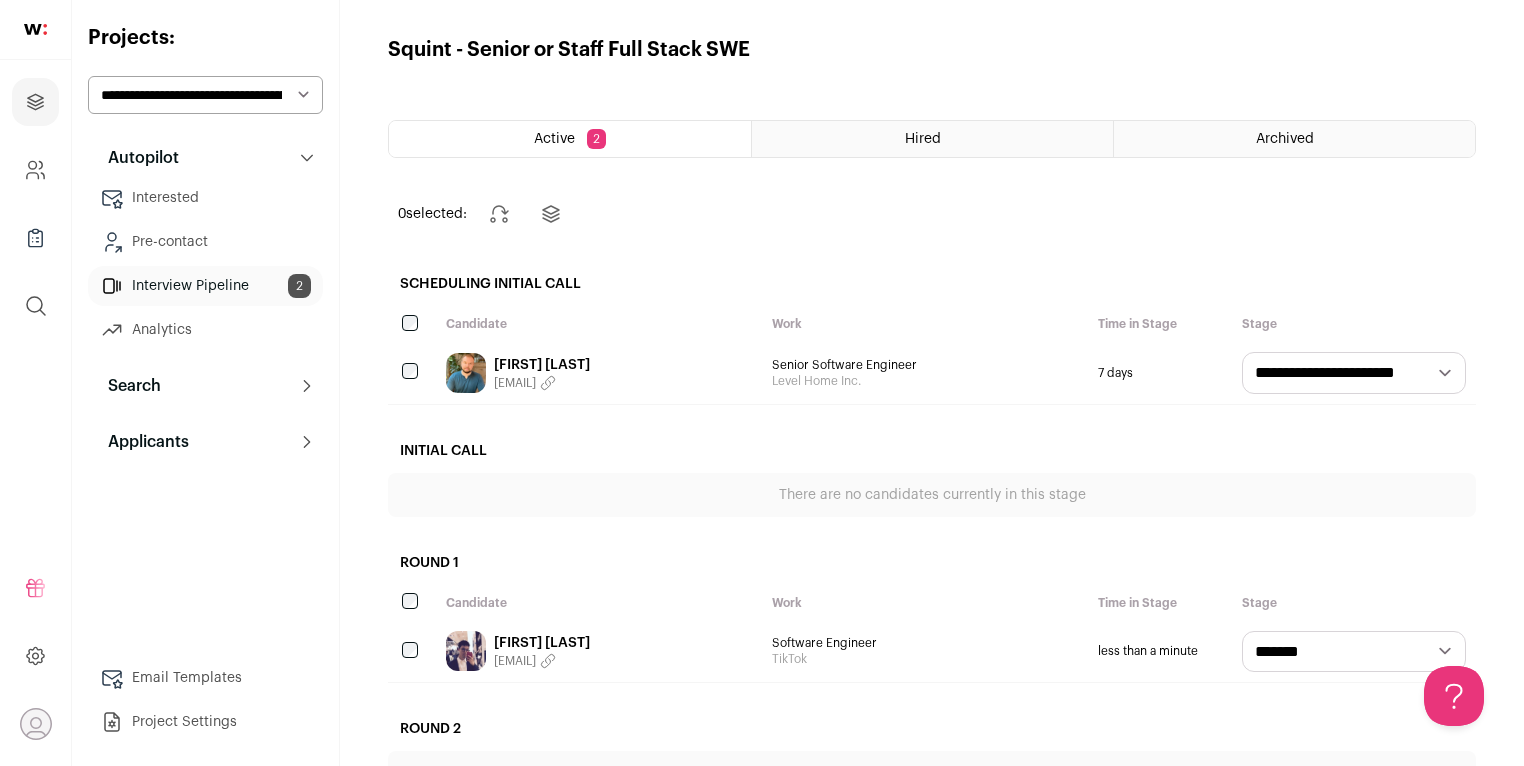 scroll, scrollTop: 0, scrollLeft: 0, axis: both 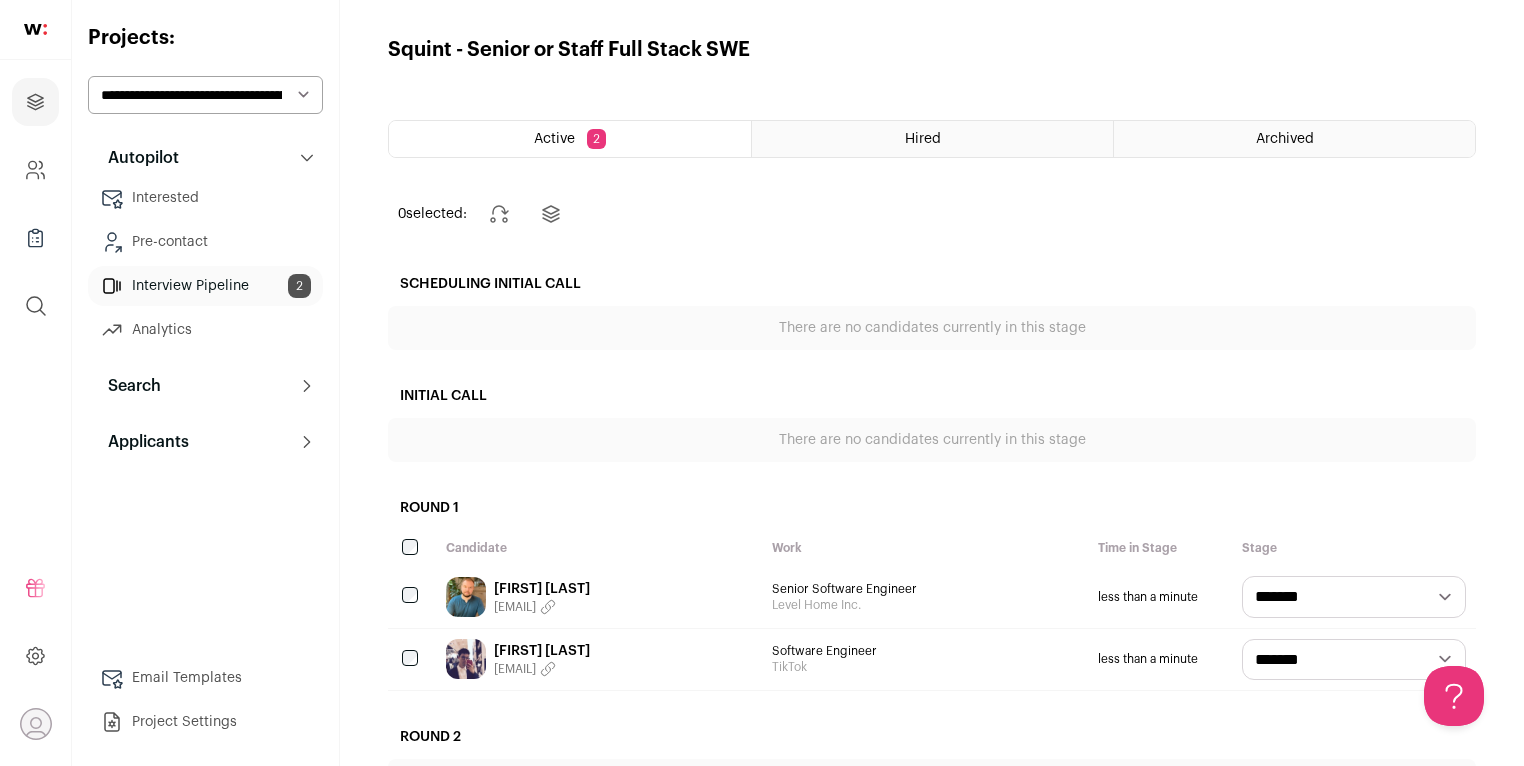 click on "**********" at bounding box center (205, 95) 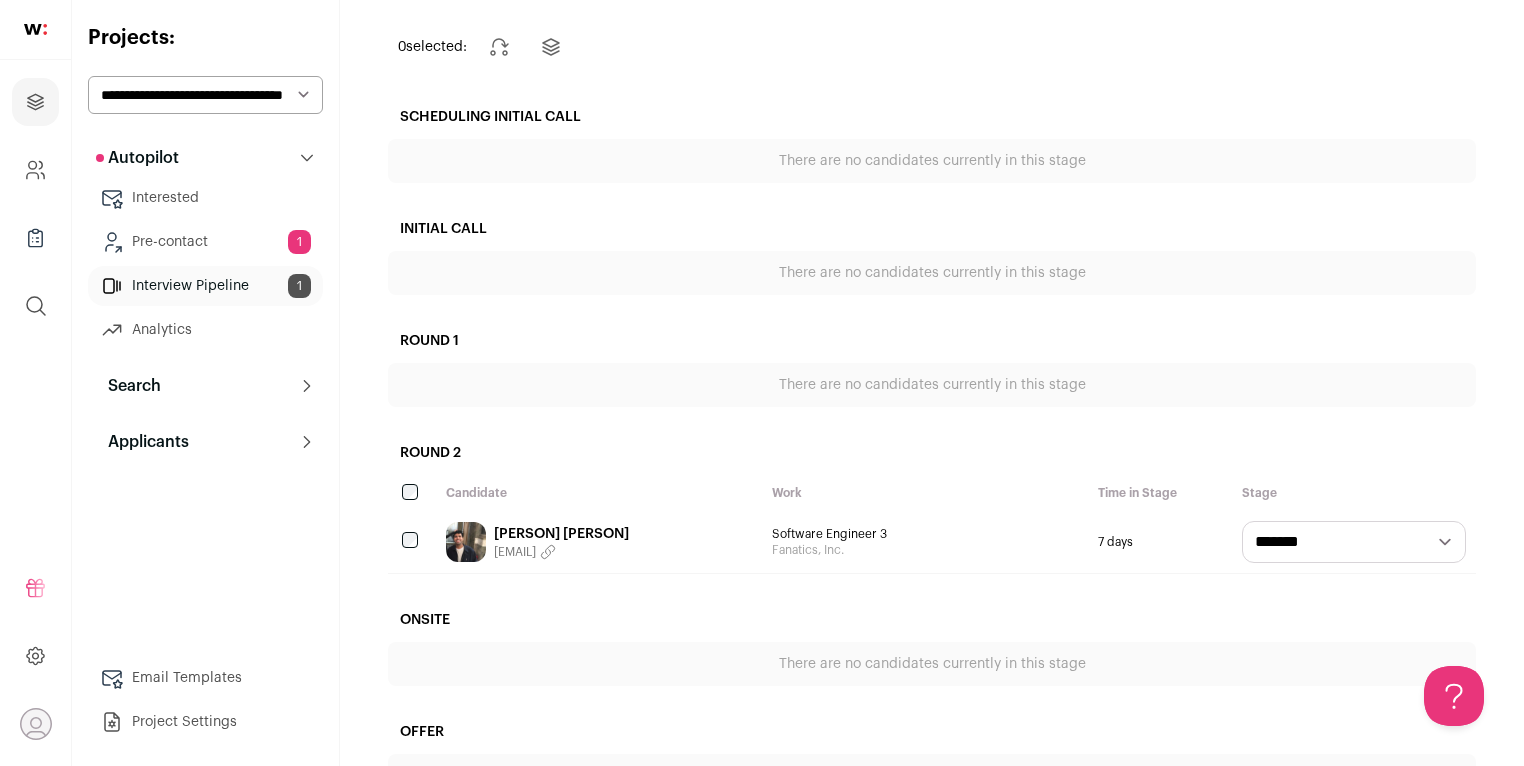 scroll, scrollTop: 233, scrollLeft: 0, axis: vertical 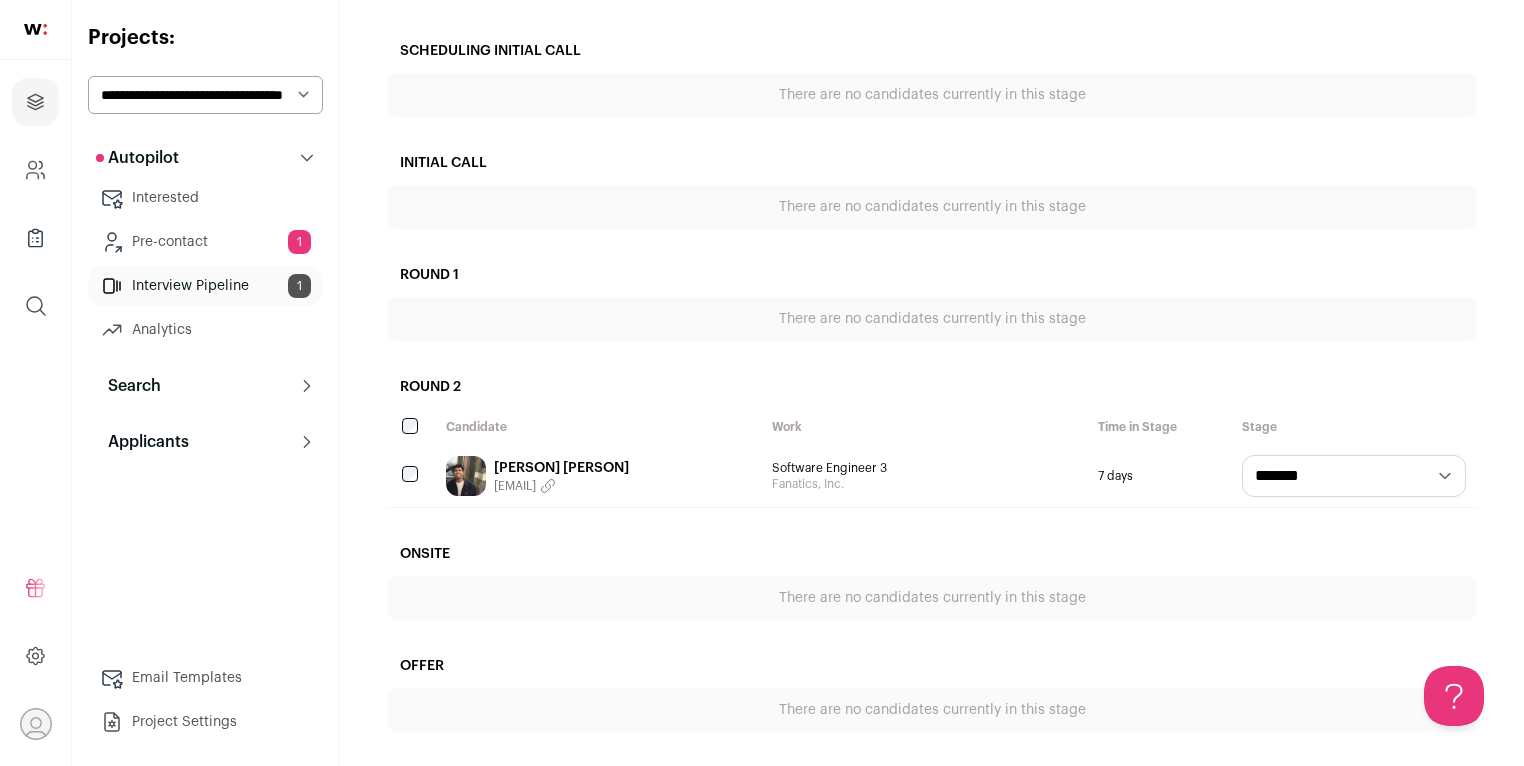 click on "There are no candidates currently in this stage" at bounding box center (932, 598) 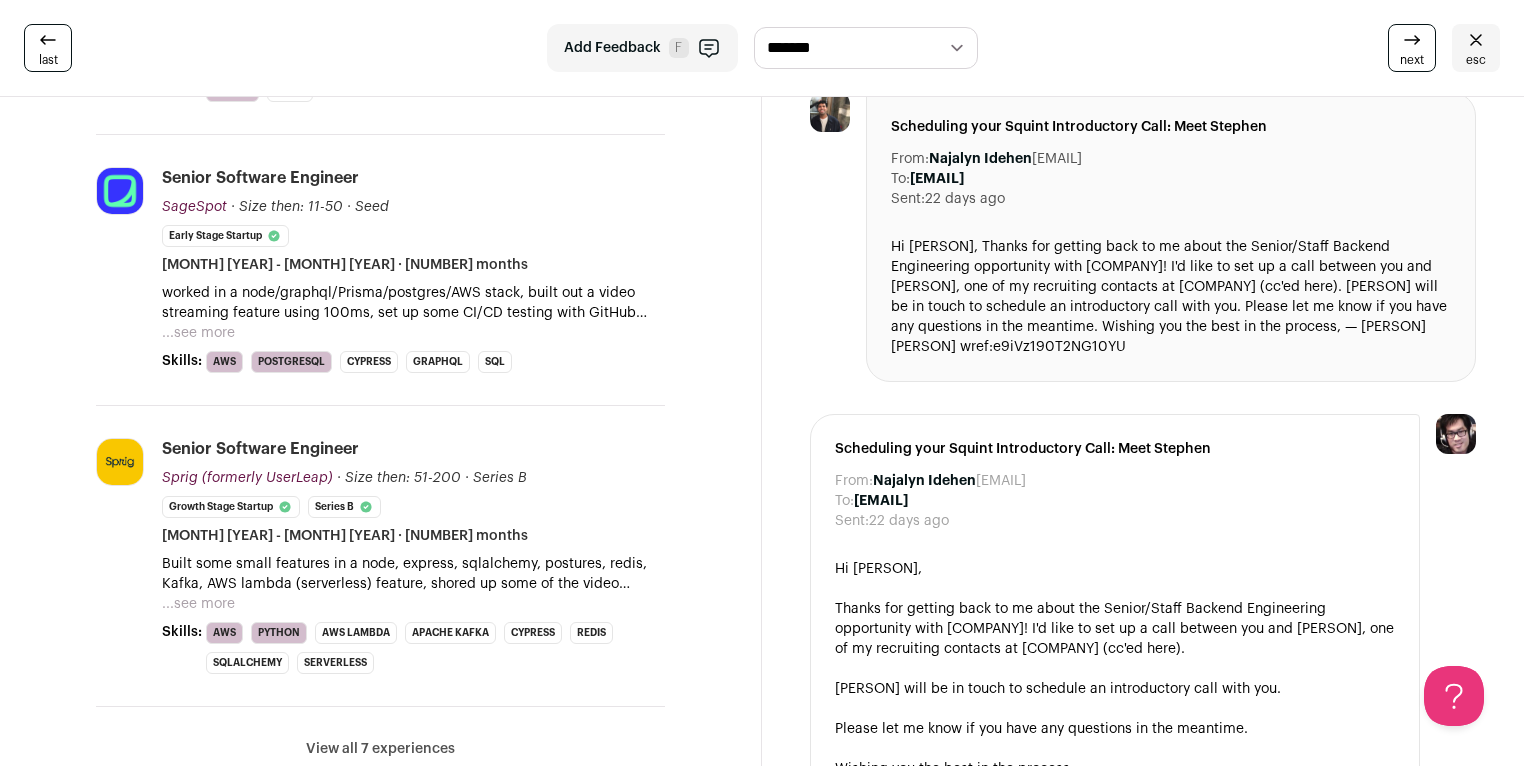 scroll, scrollTop: 817, scrollLeft: 0, axis: vertical 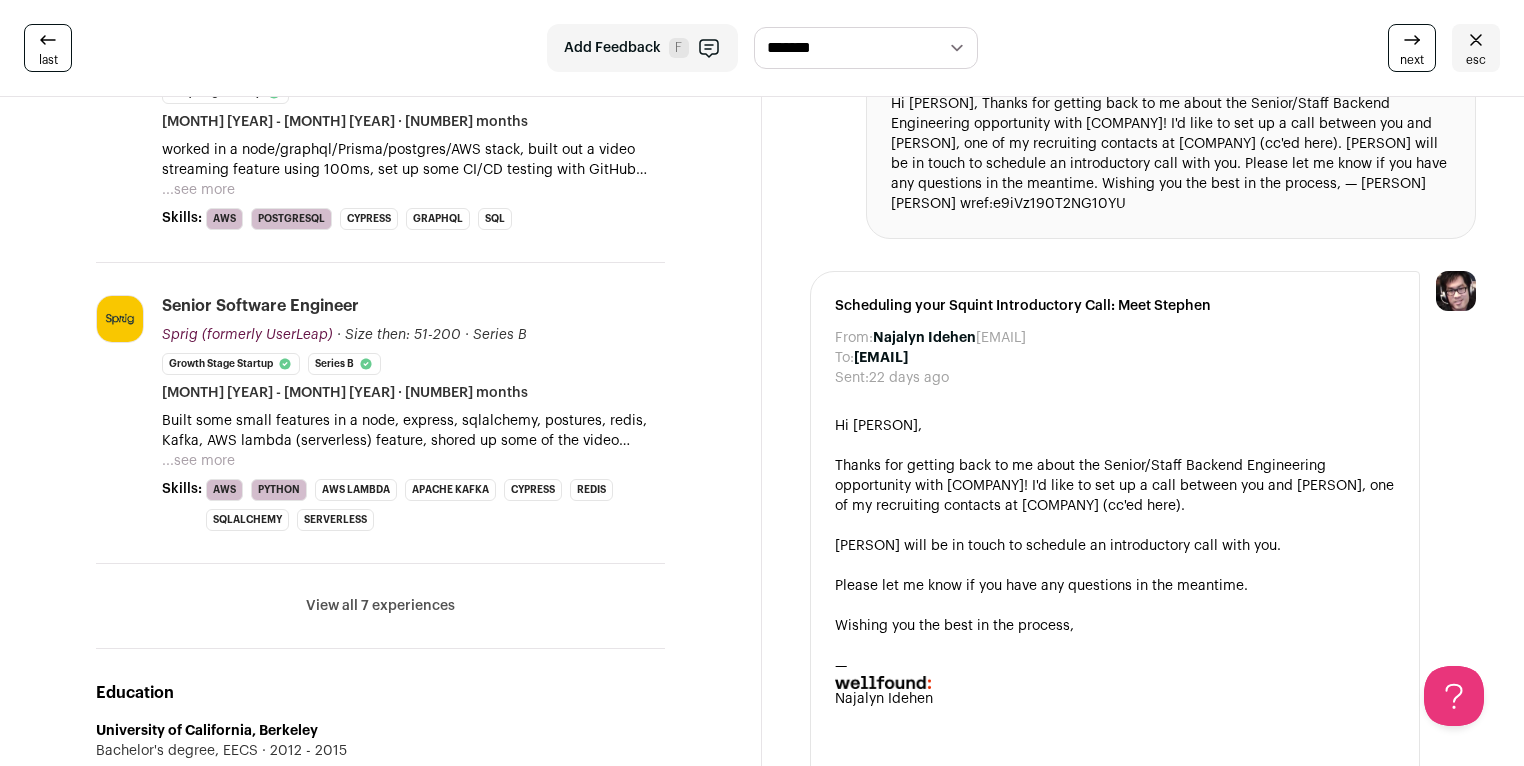 click on "View all 7 experiences" at bounding box center [380, 606] 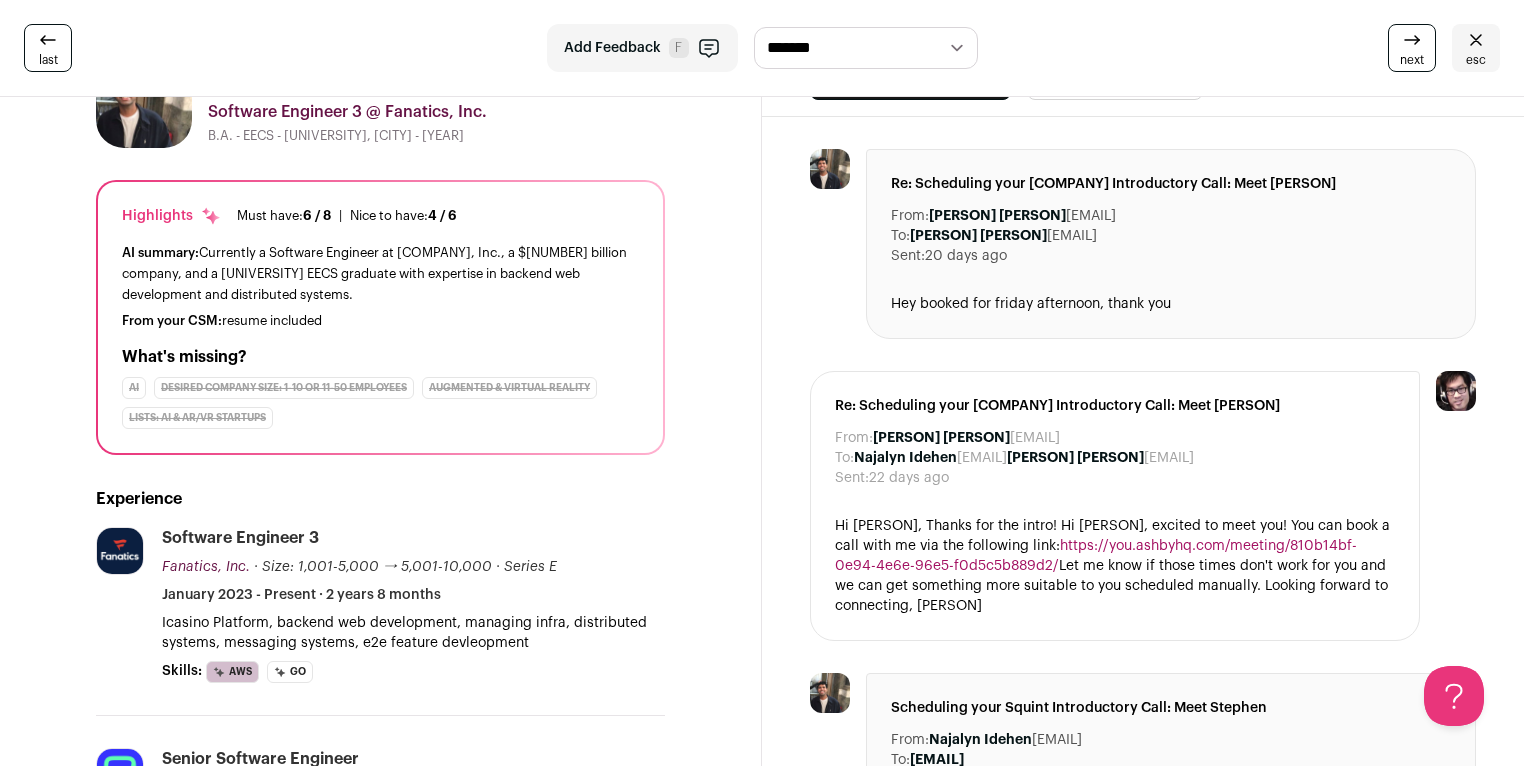 scroll, scrollTop: 0, scrollLeft: 0, axis: both 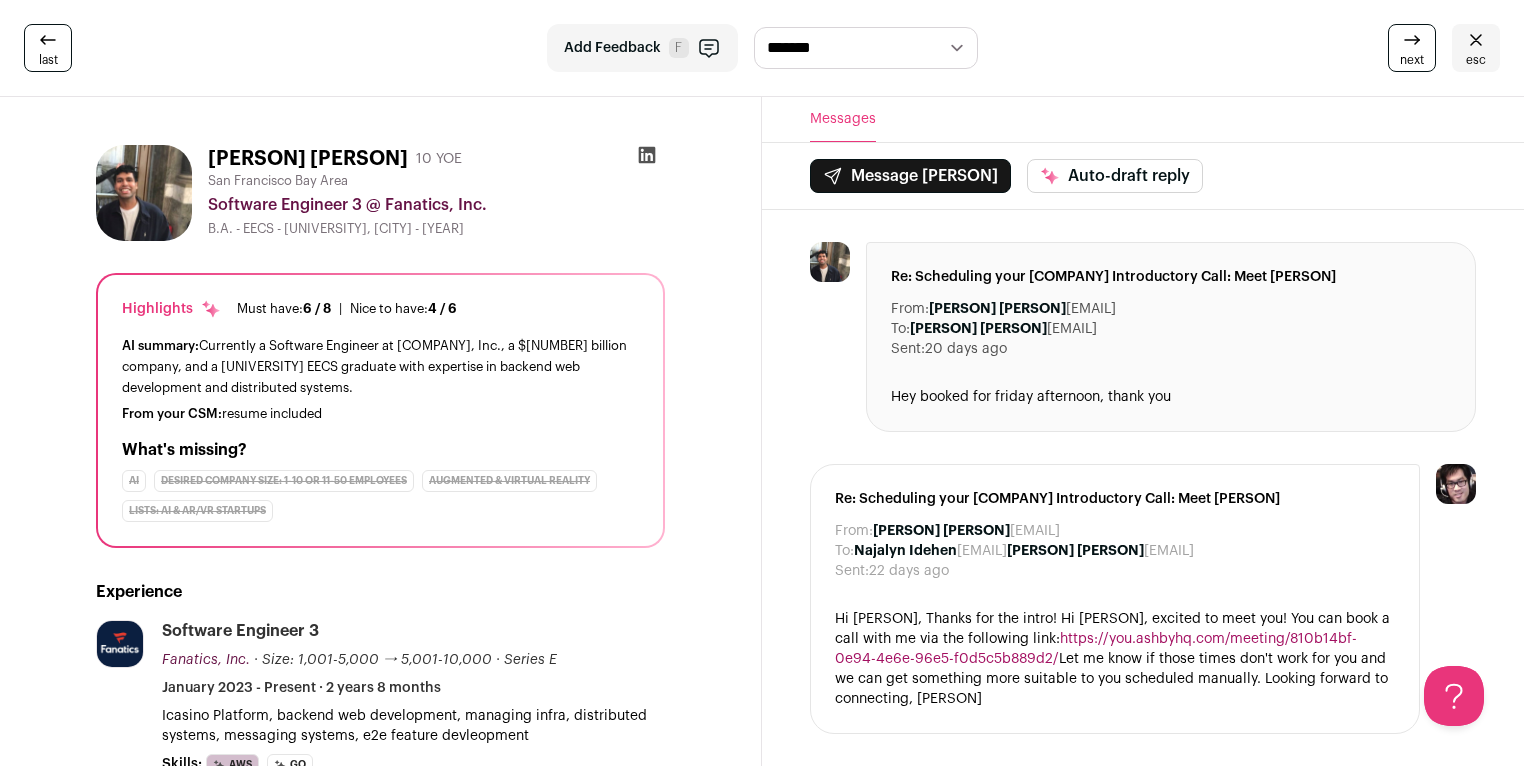 click 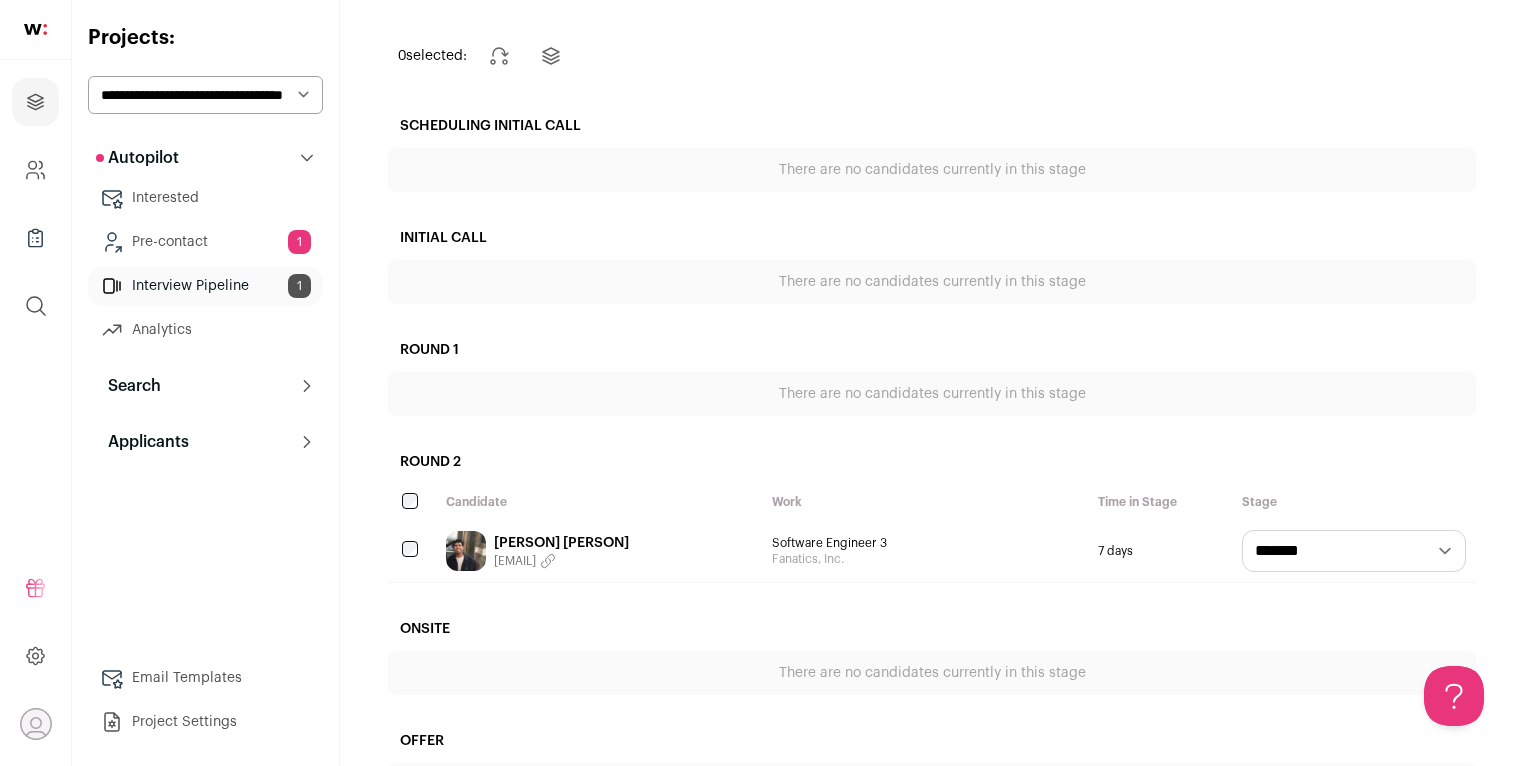 scroll, scrollTop: 170, scrollLeft: 0, axis: vertical 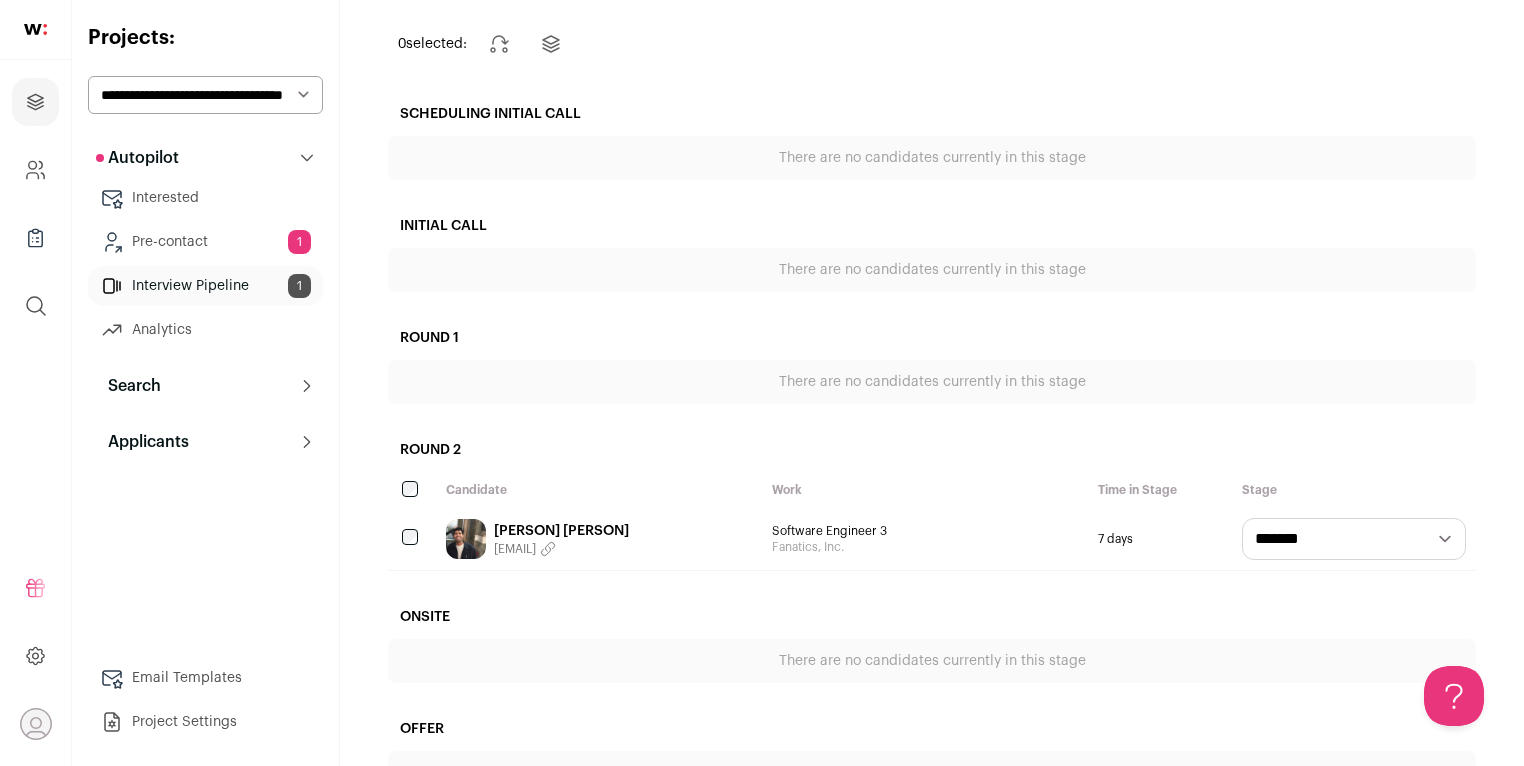 click on "**********" at bounding box center [205, 383] 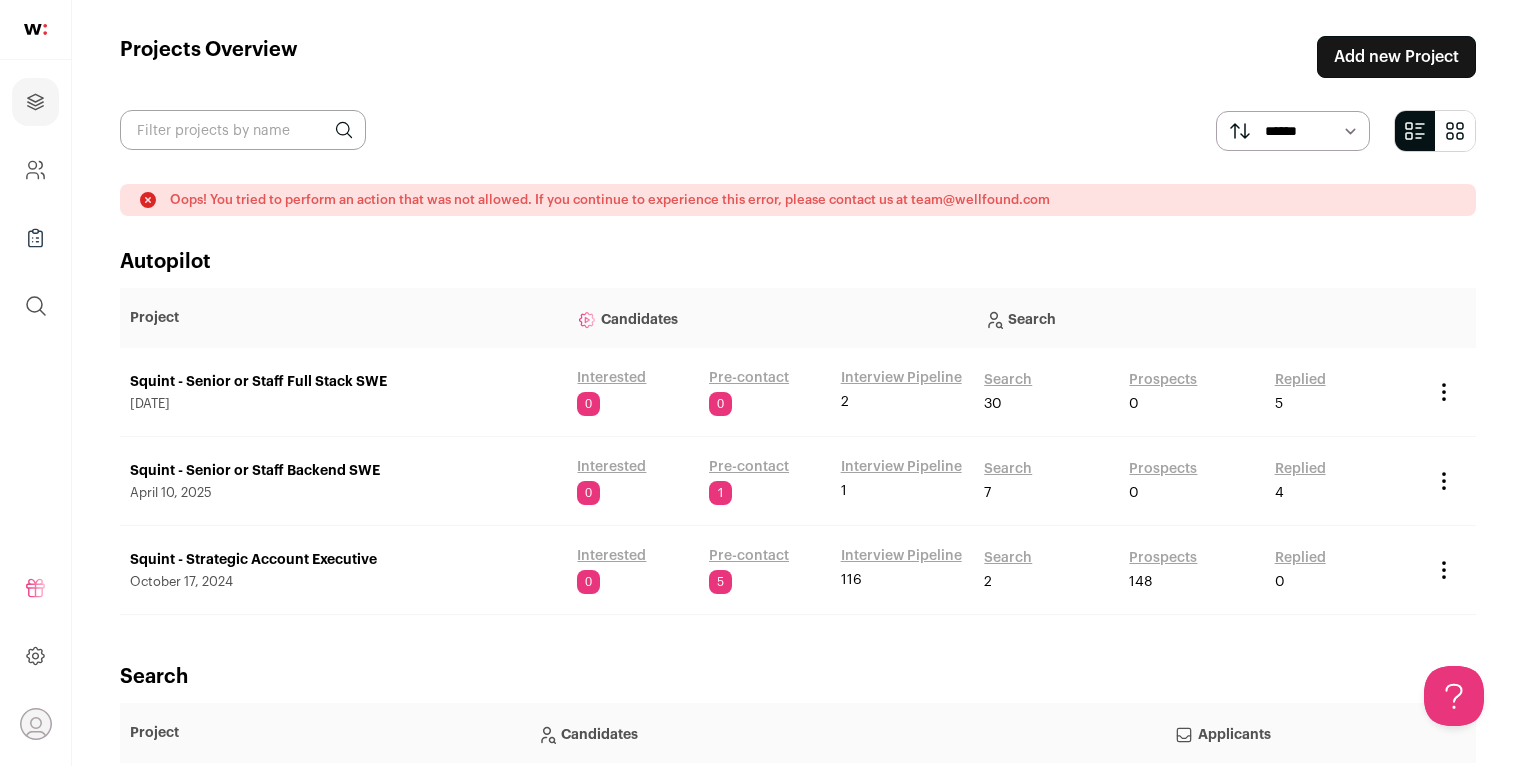 scroll, scrollTop: 0, scrollLeft: 0, axis: both 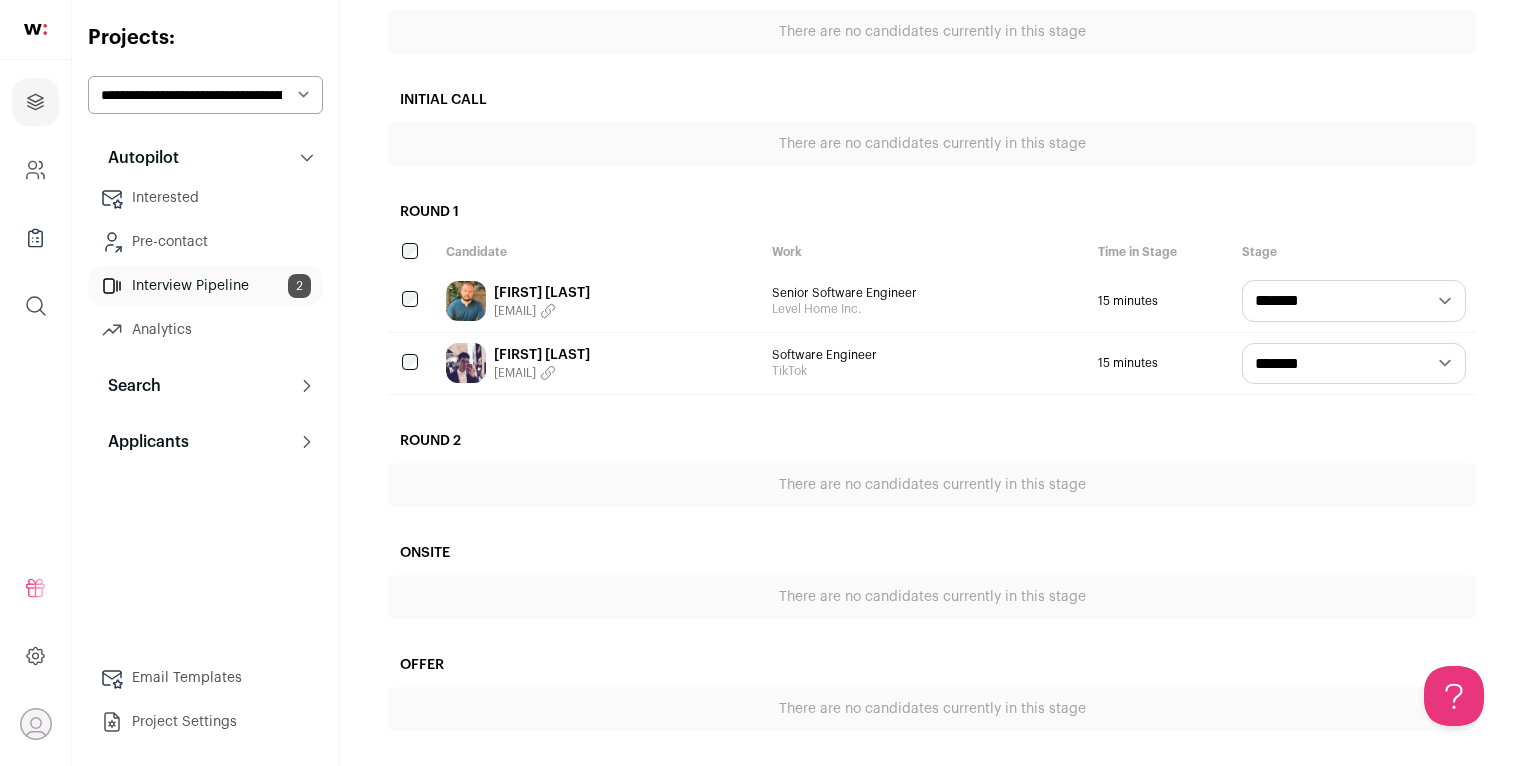 click on "[FIRST] [LAST]" at bounding box center [542, 355] 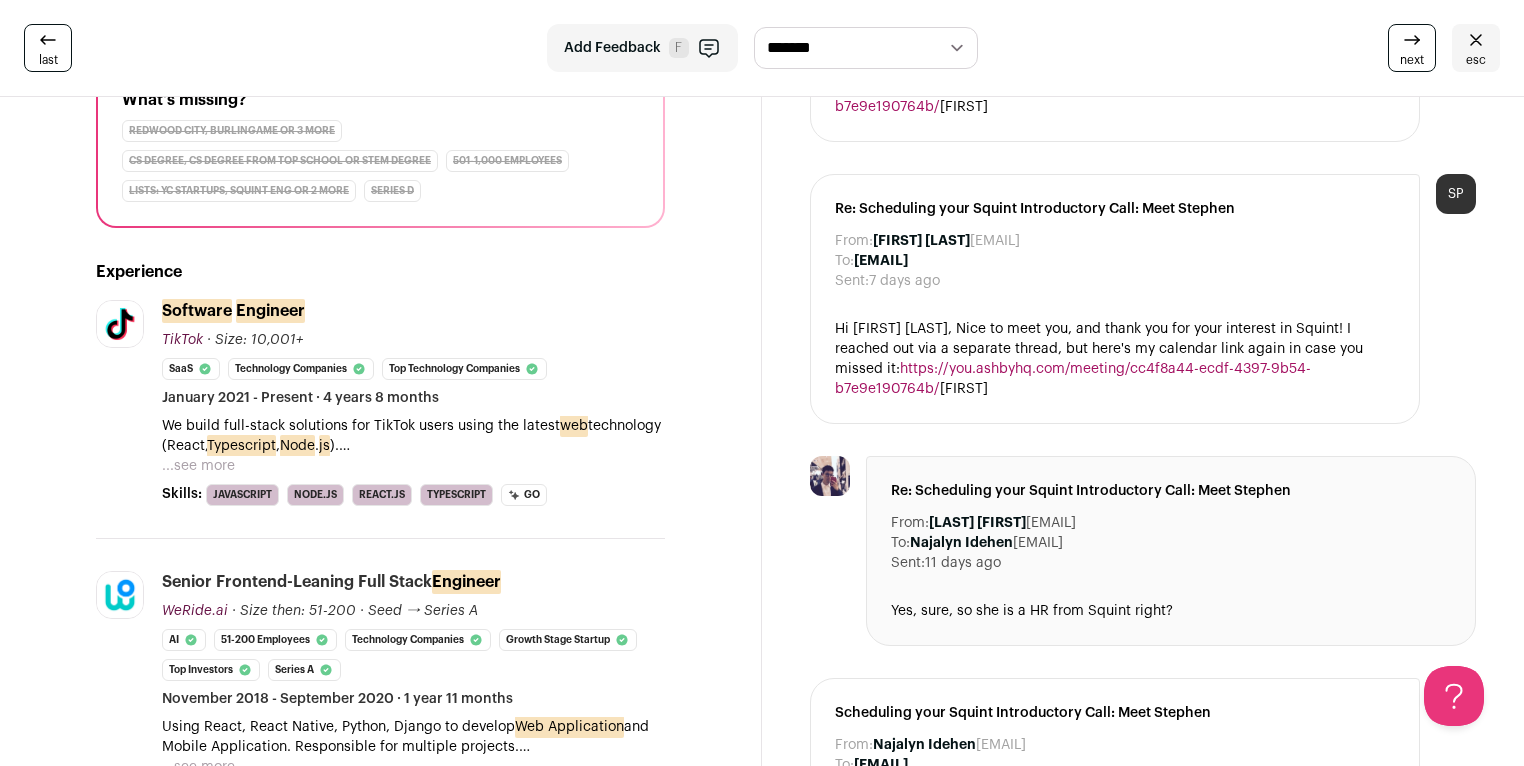 scroll, scrollTop: 0, scrollLeft: 0, axis: both 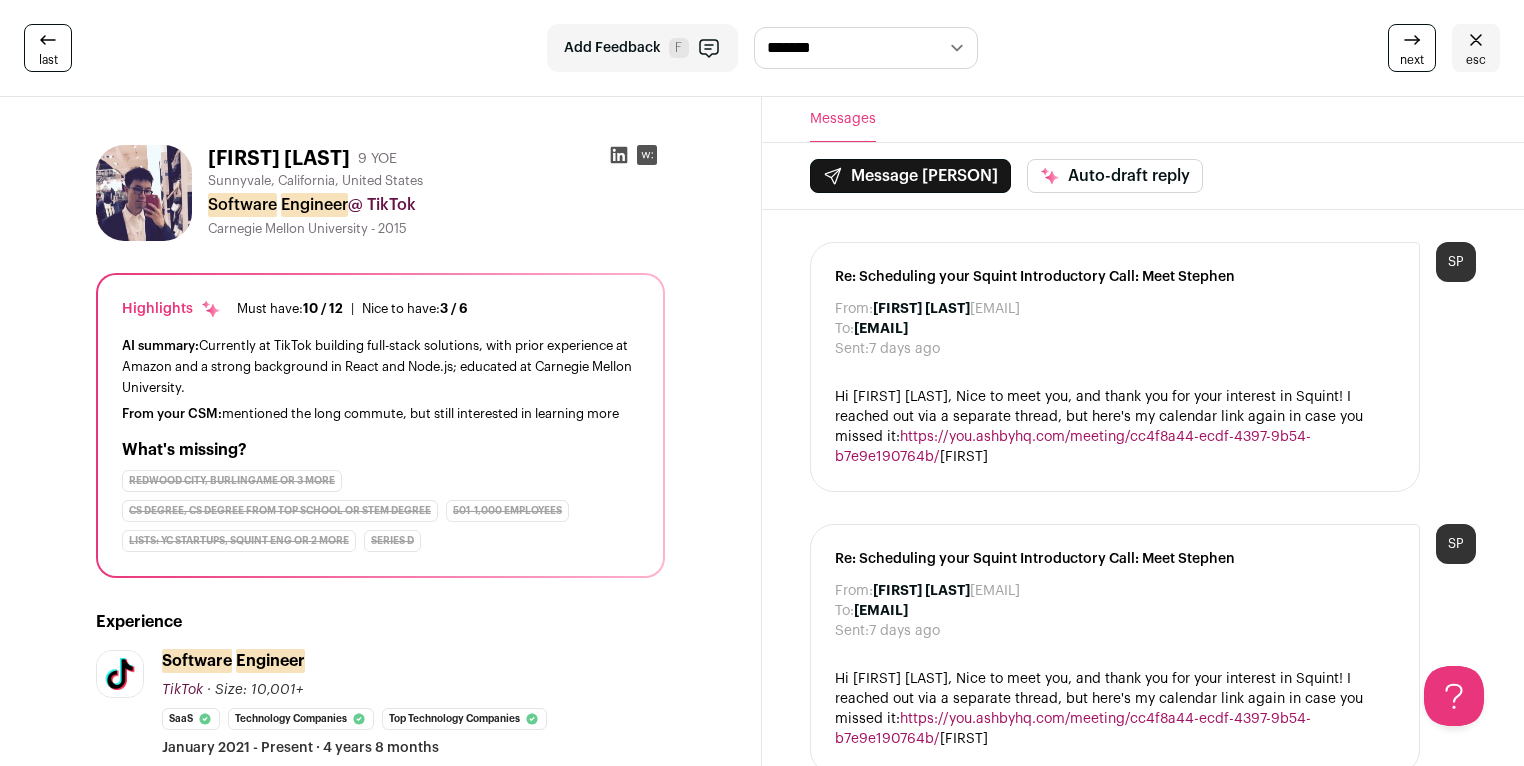 click 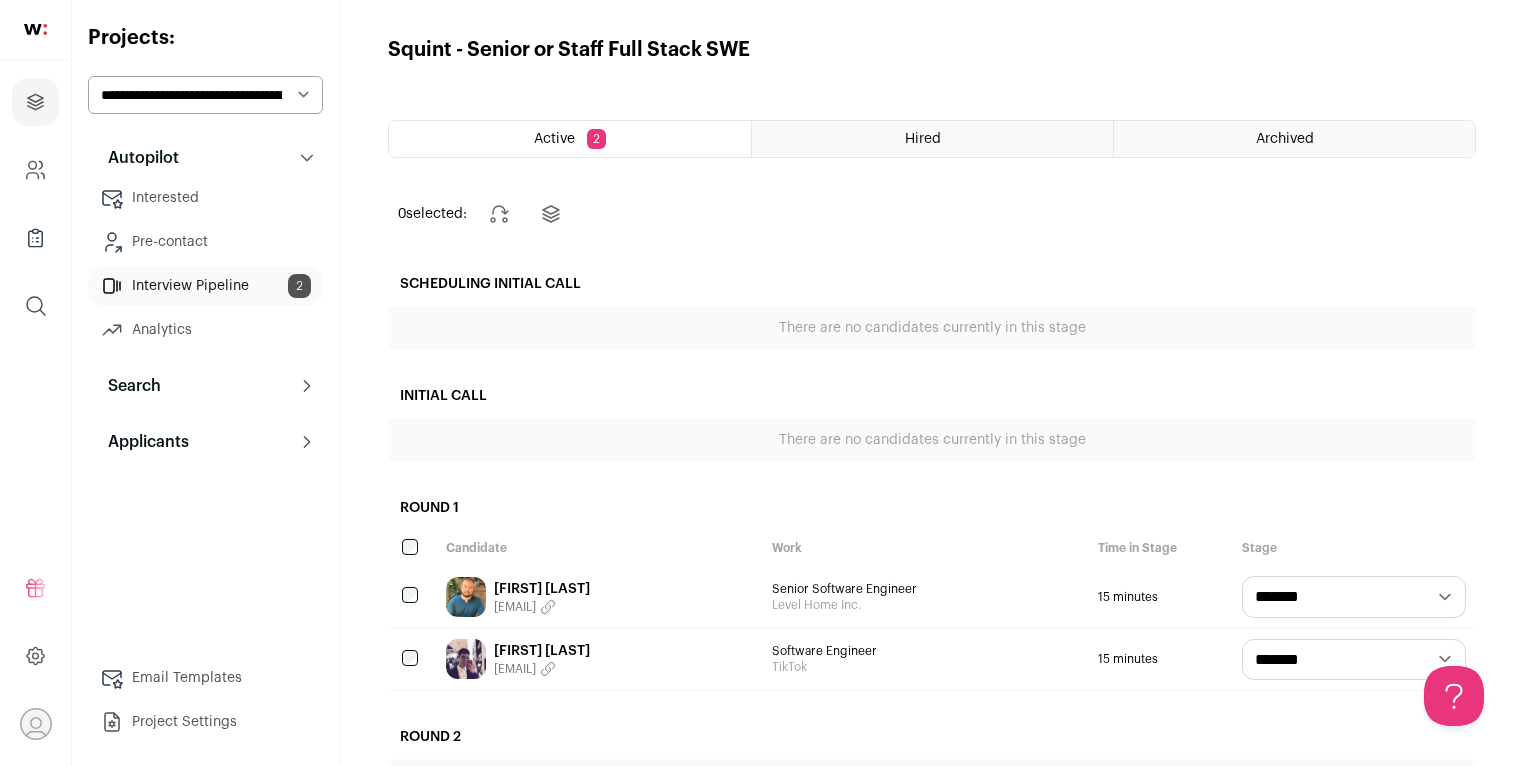 scroll, scrollTop: 0, scrollLeft: 0, axis: both 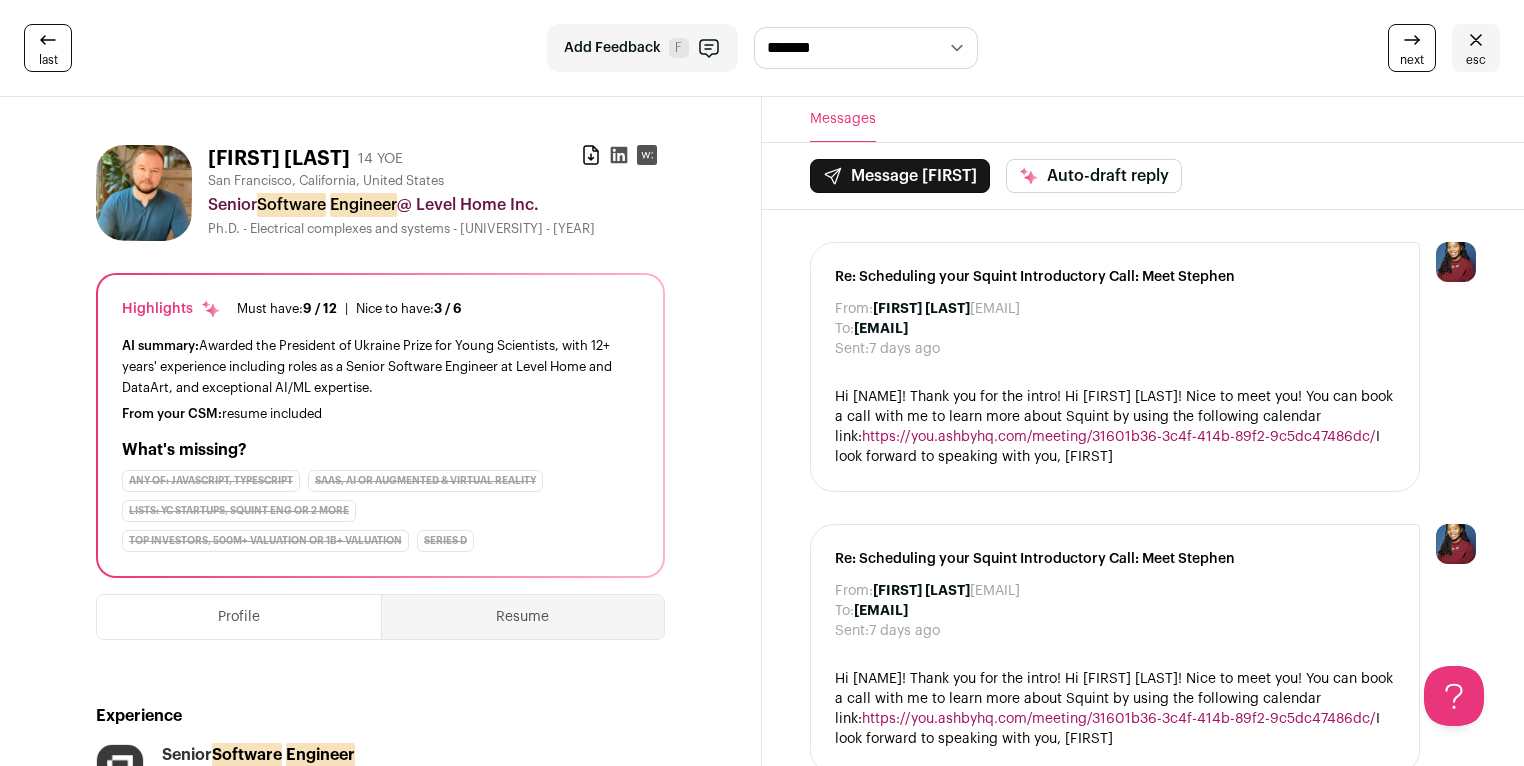click on "esc" at bounding box center [1476, 60] 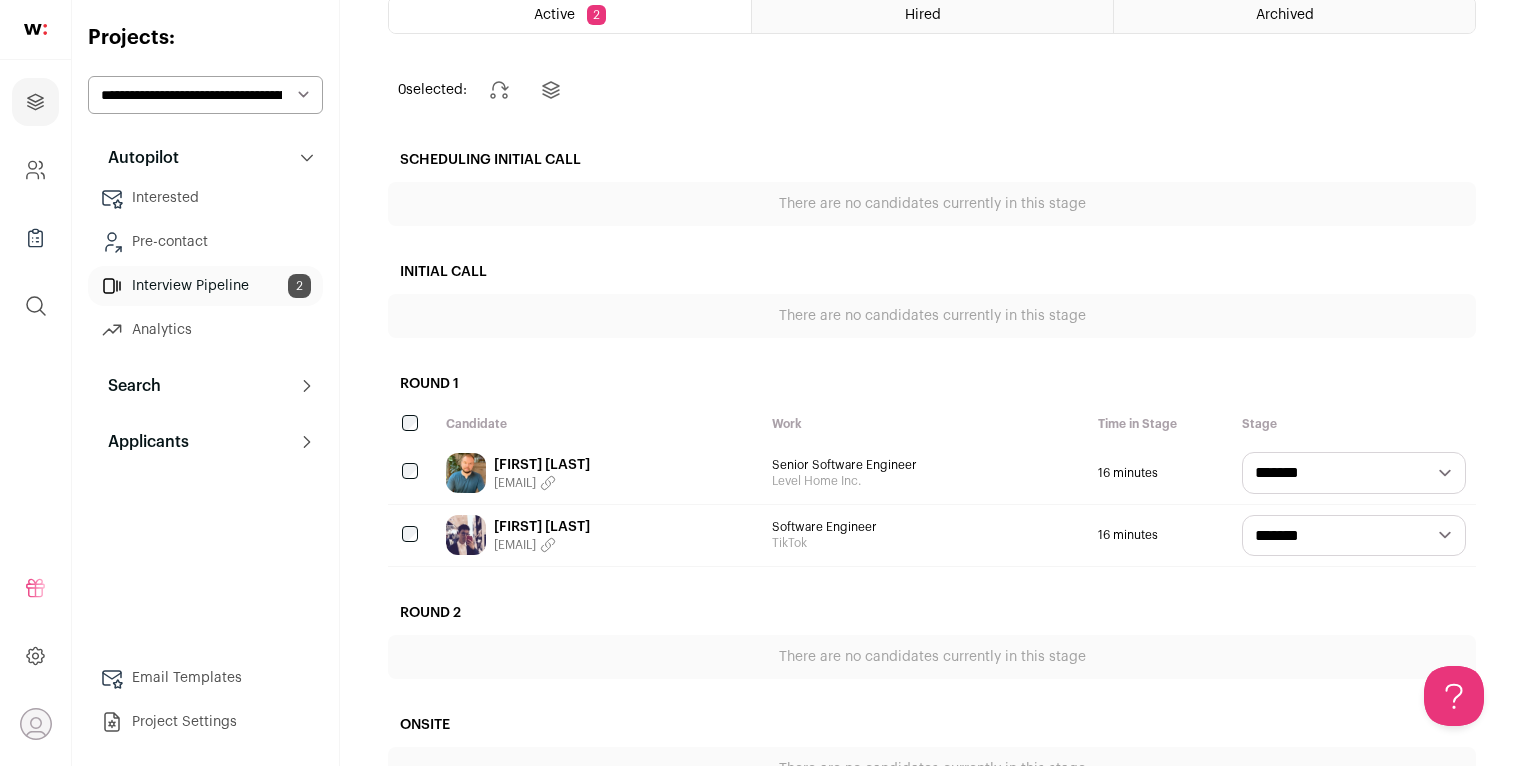 scroll, scrollTop: 272, scrollLeft: 0, axis: vertical 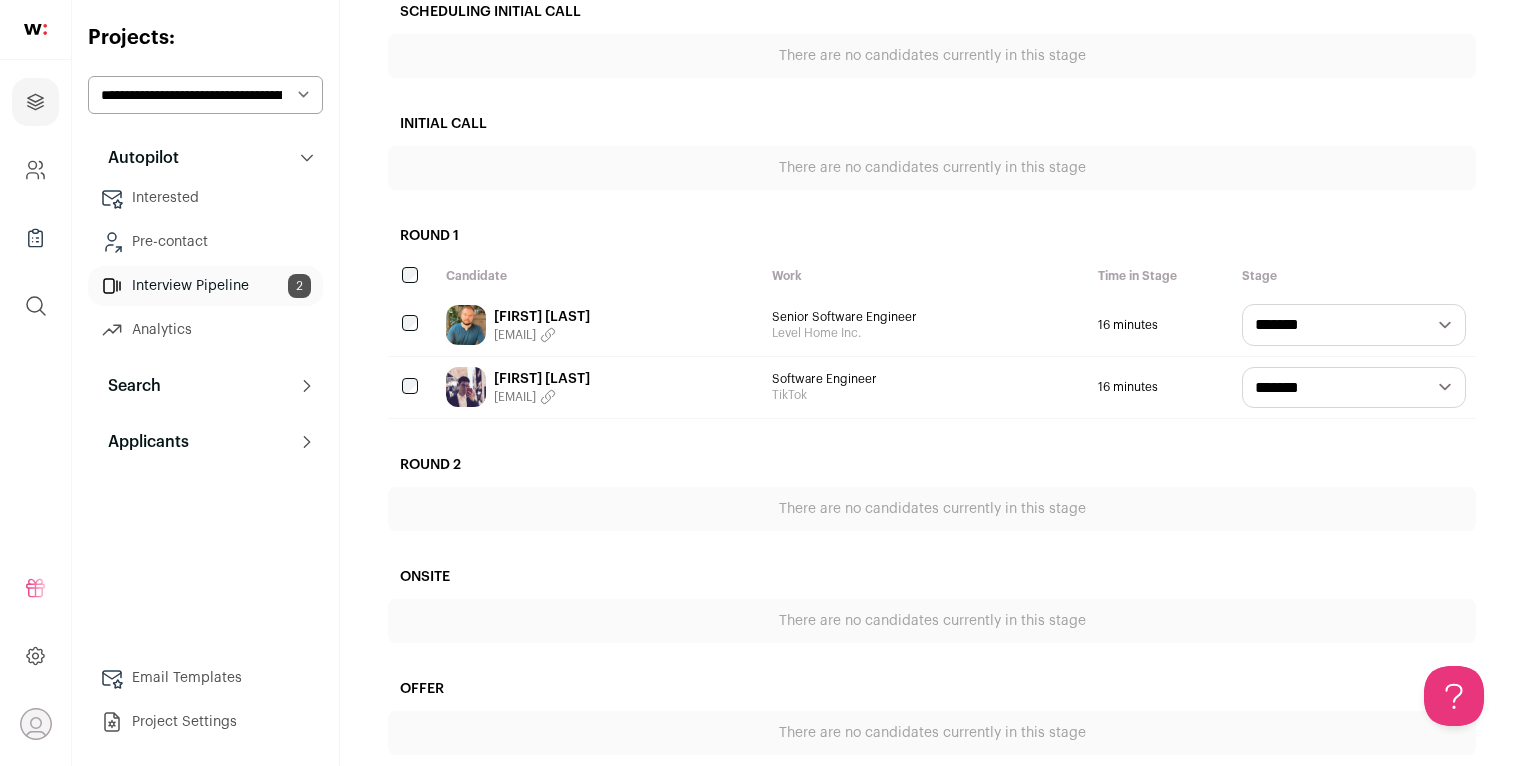 click on "[FIRST] [LAST]" at bounding box center [542, 317] 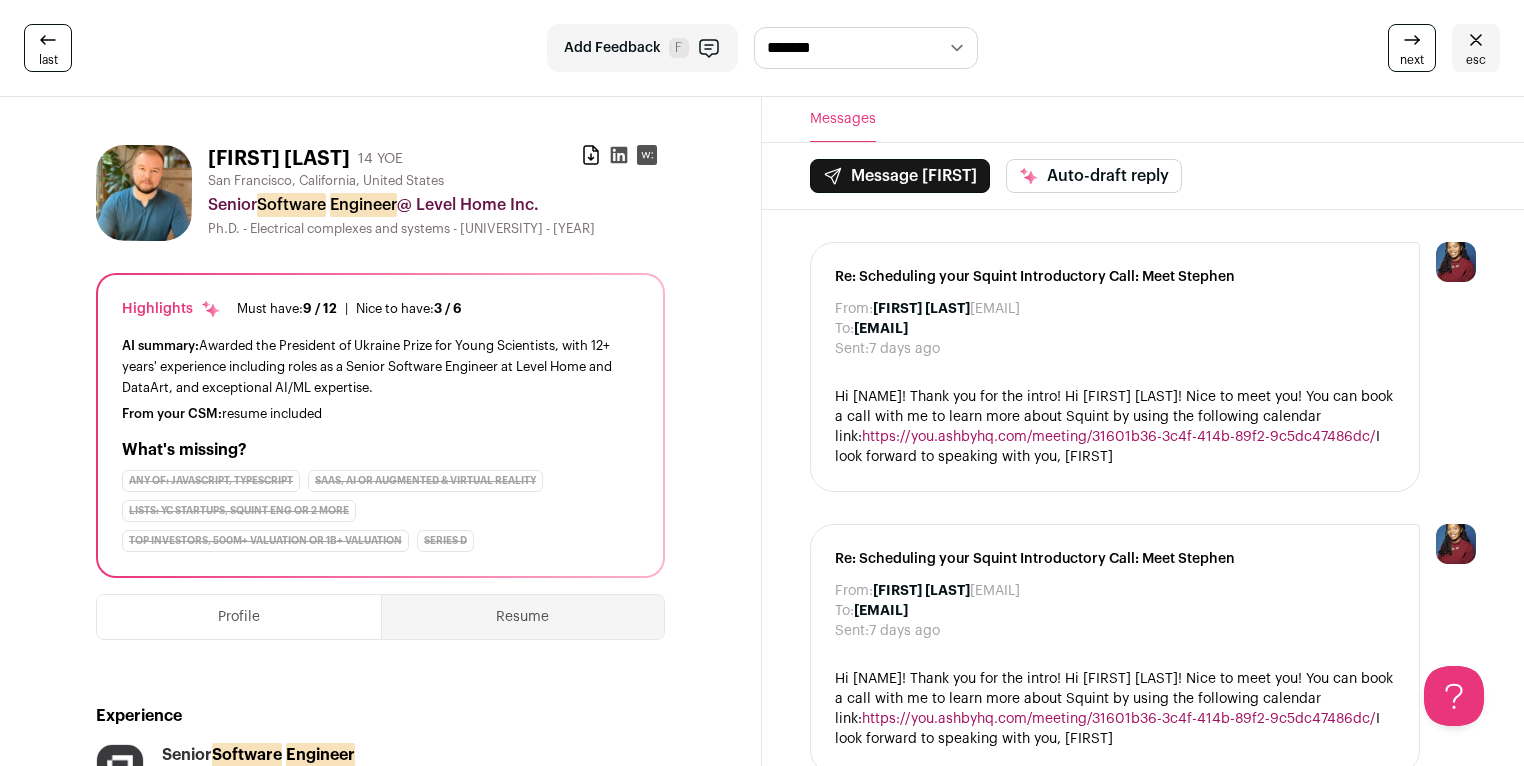 scroll, scrollTop: 343, scrollLeft: 0, axis: vertical 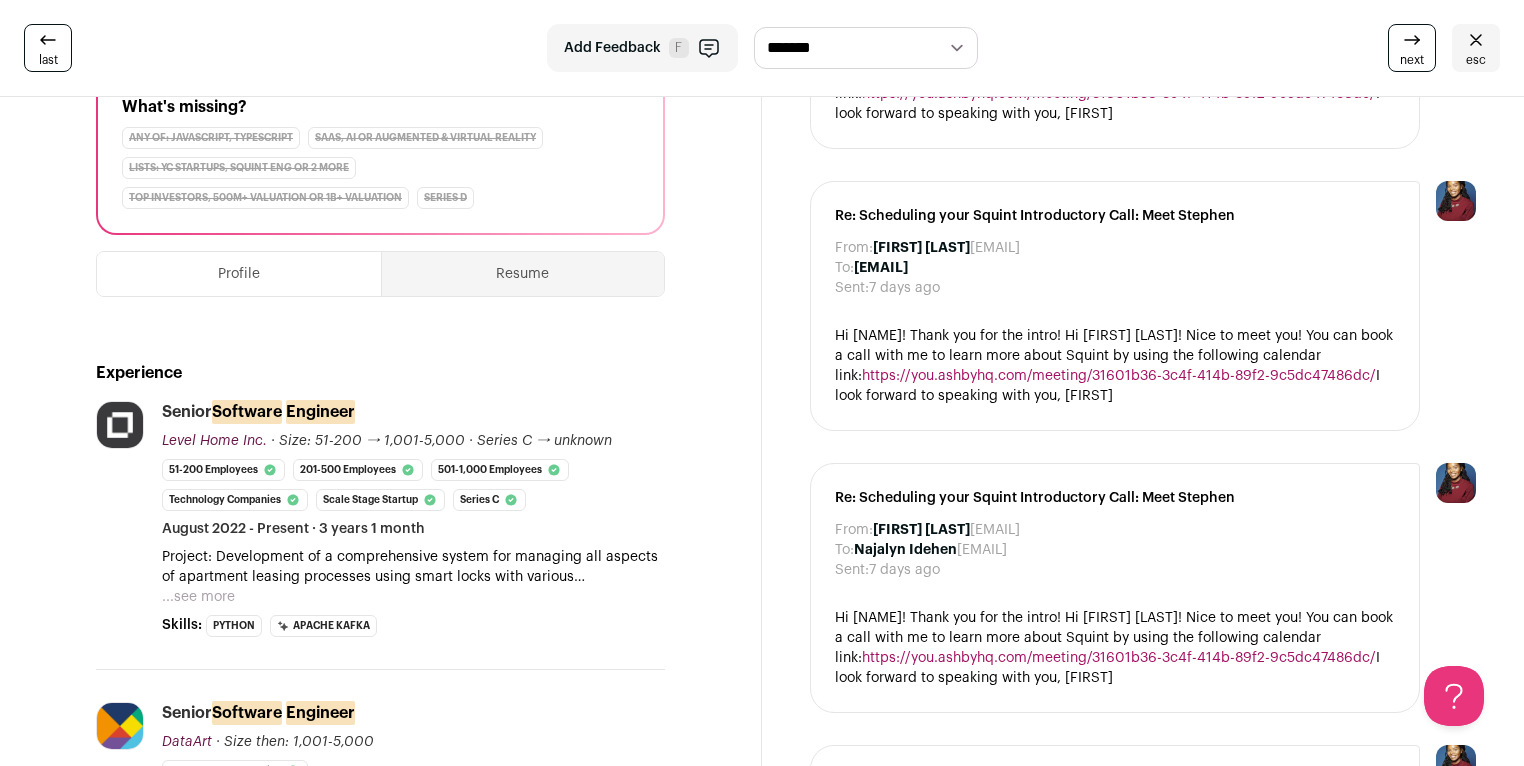 click on "next
esc" at bounding box center [1254, 48] 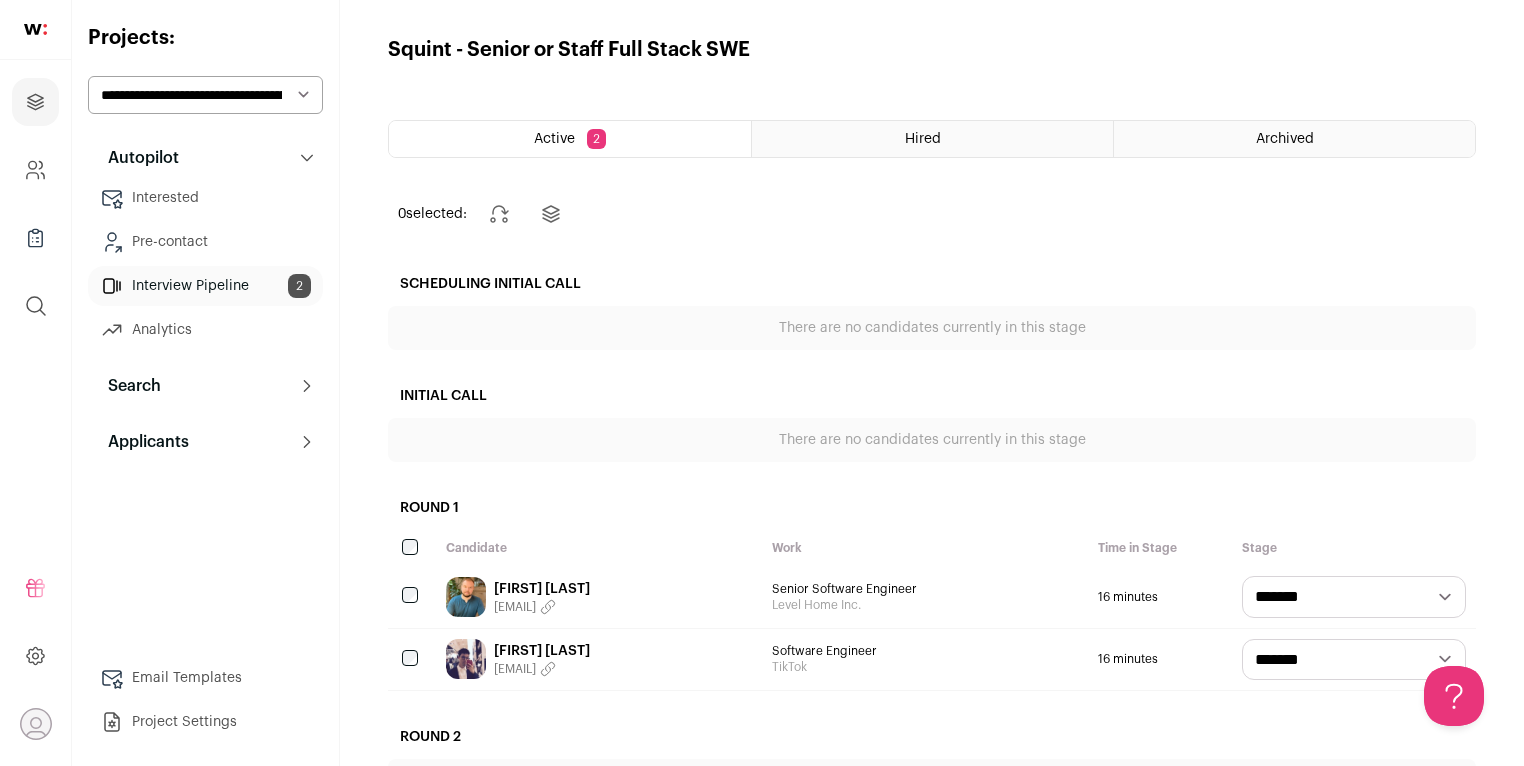 scroll, scrollTop: 0, scrollLeft: 0, axis: both 